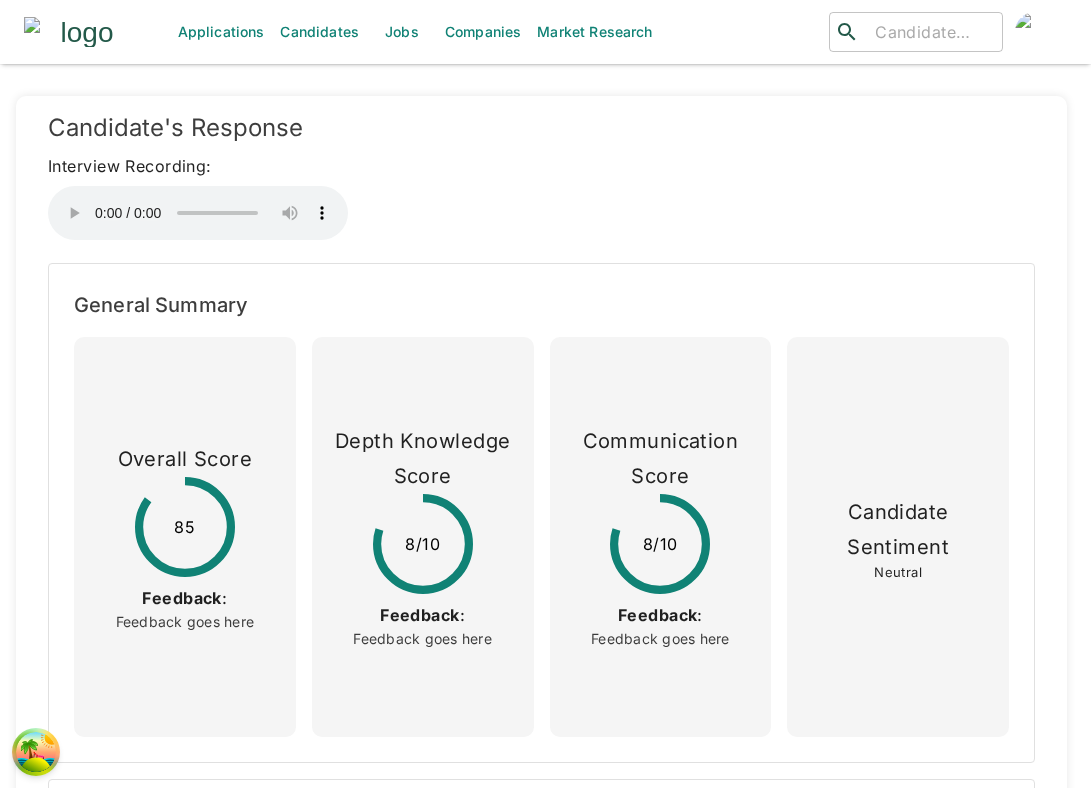scroll, scrollTop: 0, scrollLeft: 0, axis: both 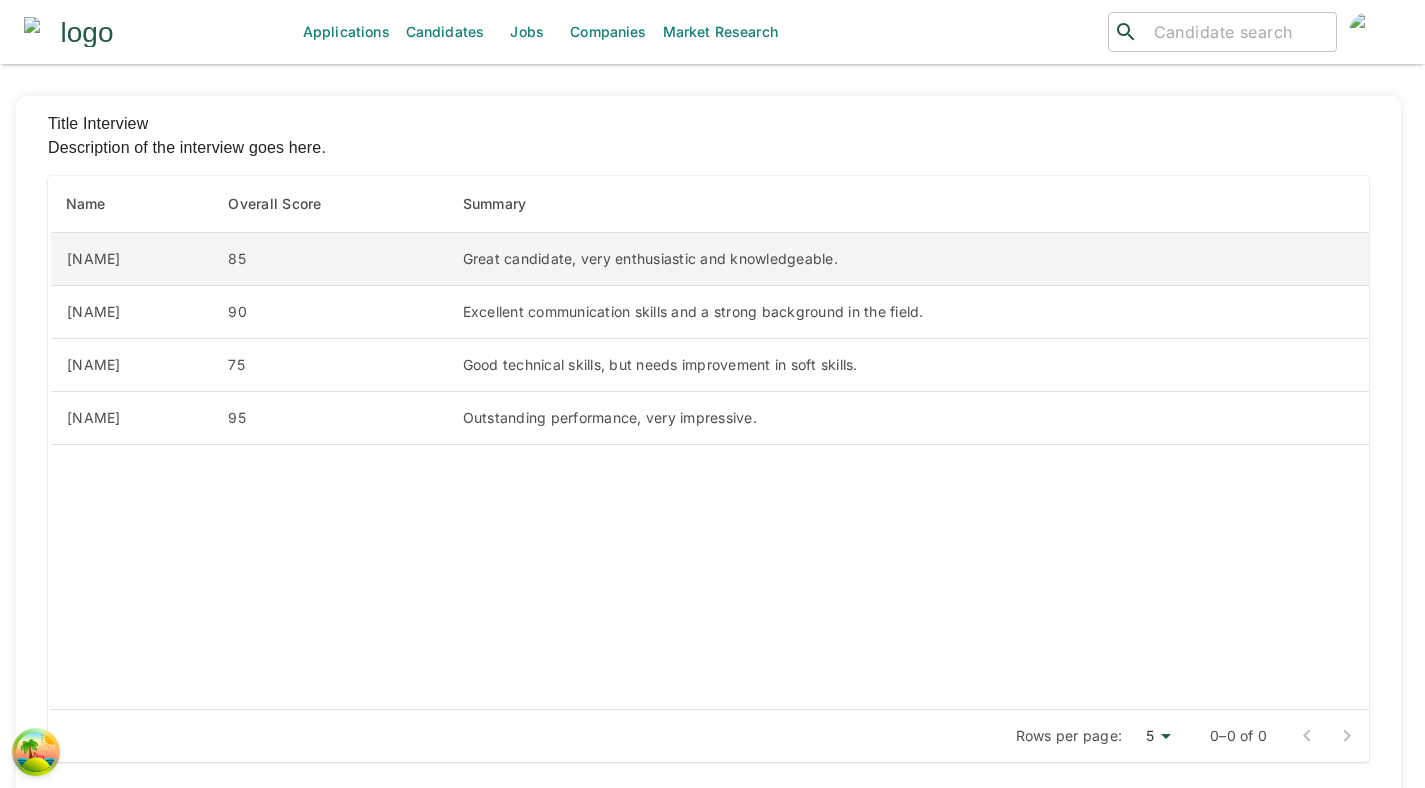 click on "Great candidate, very enthusiastic and knowledgeable." at bounding box center [908, 259] 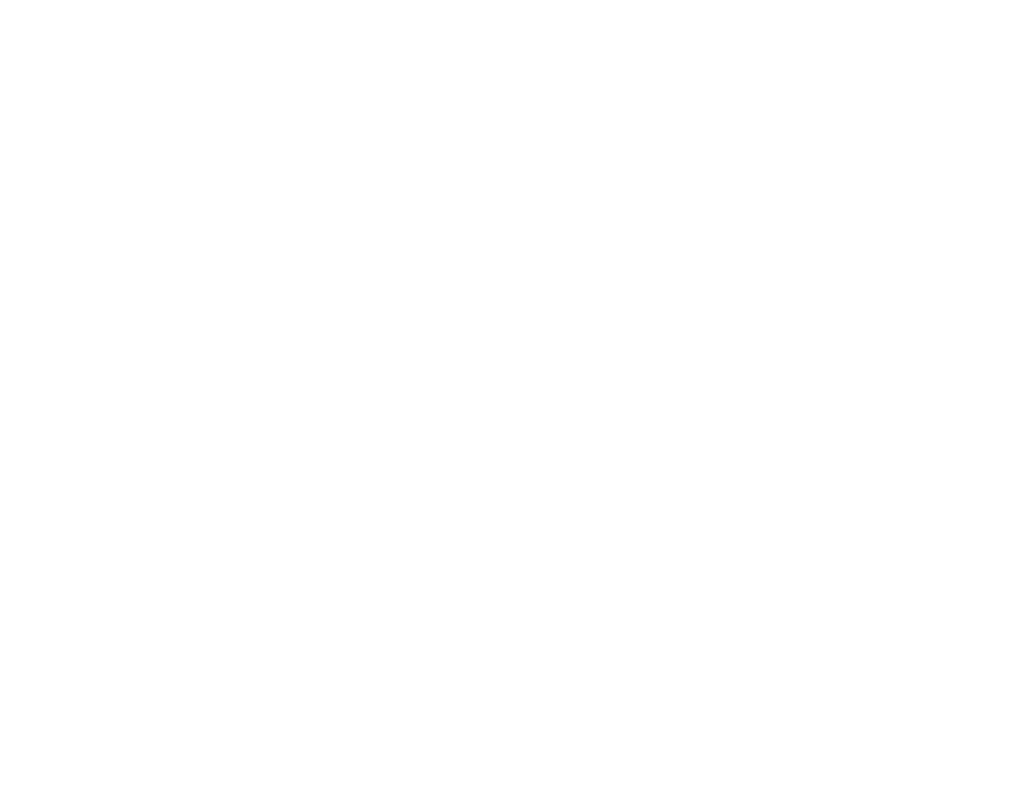 scroll, scrollTop: 0, scrollLeft: 0, axis: both 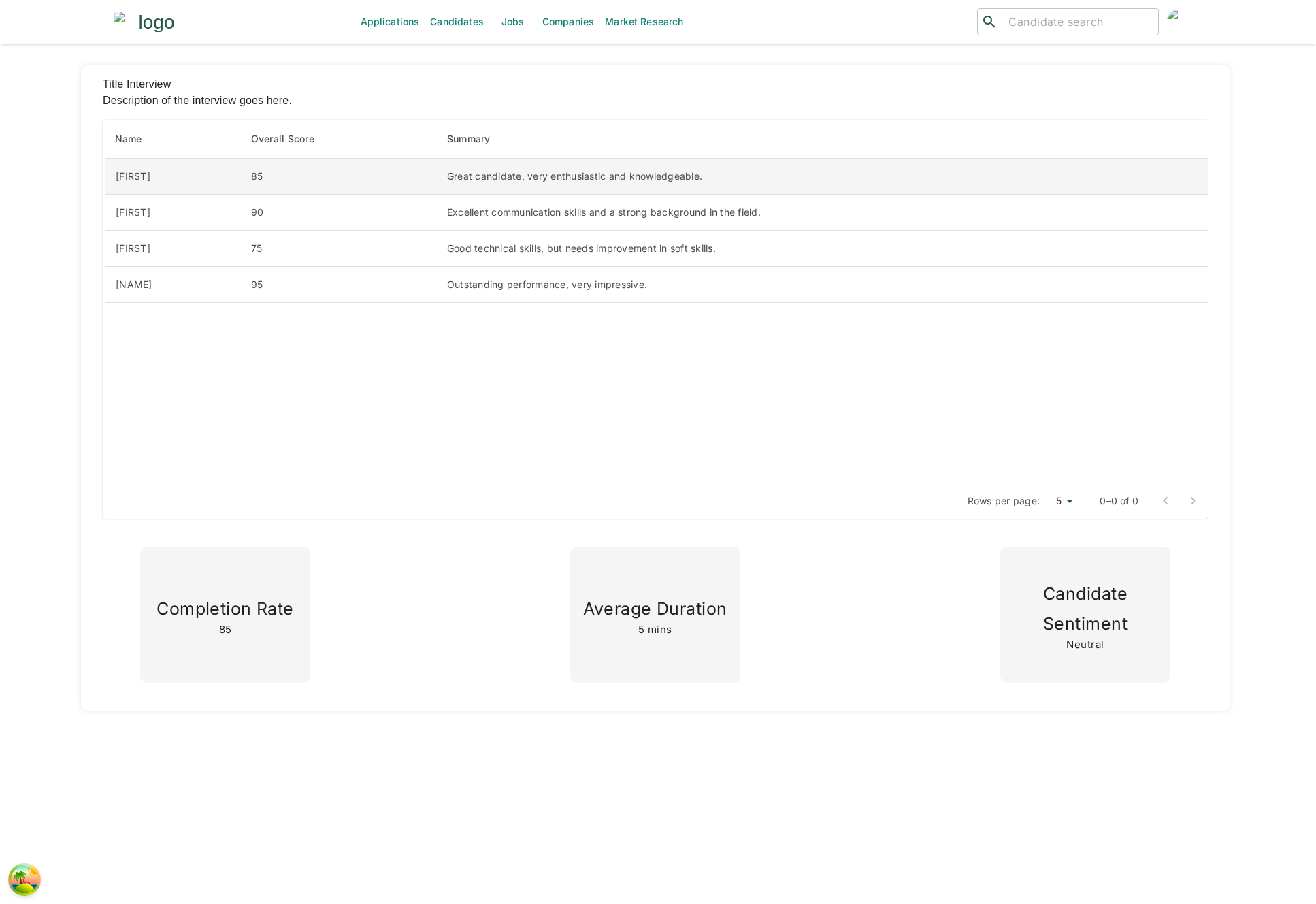 click on "Great candidate, very enthusiastic and knowledgeable." at bounding box center [822, 176] 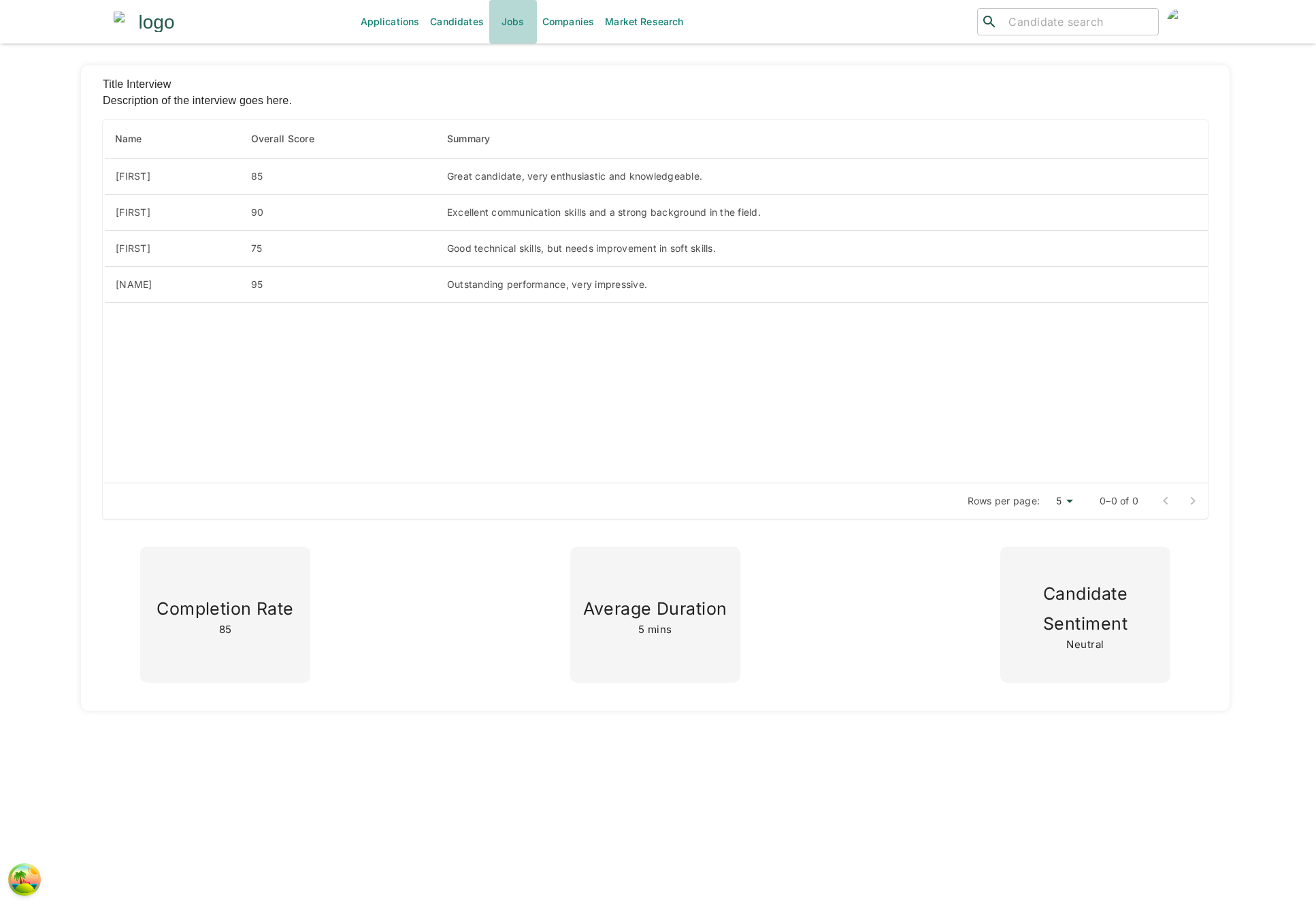 click on "Jobs" at bounding box center [513, 22] 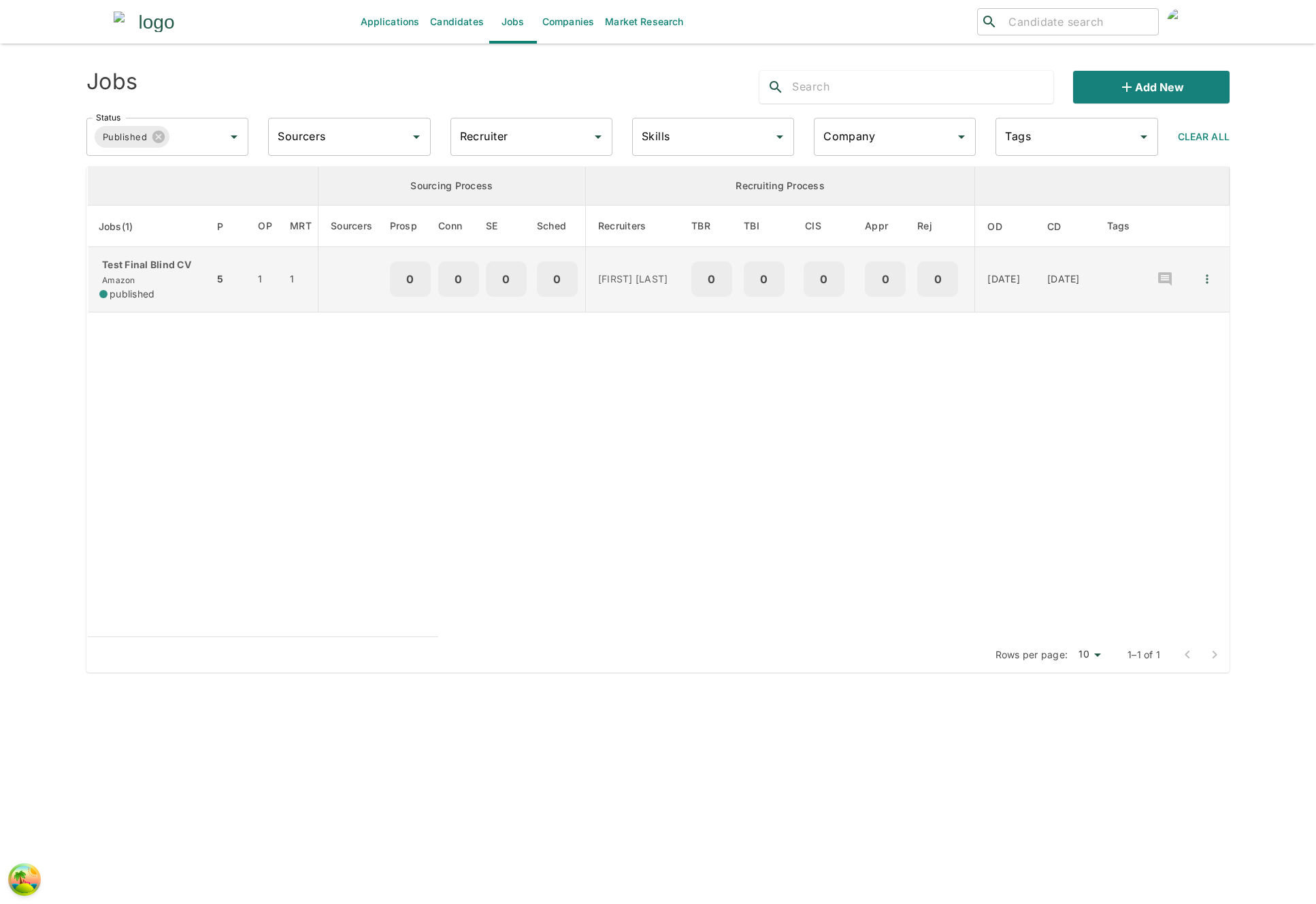 click on "Ahmed Turner" at bounding box center (355, 279) 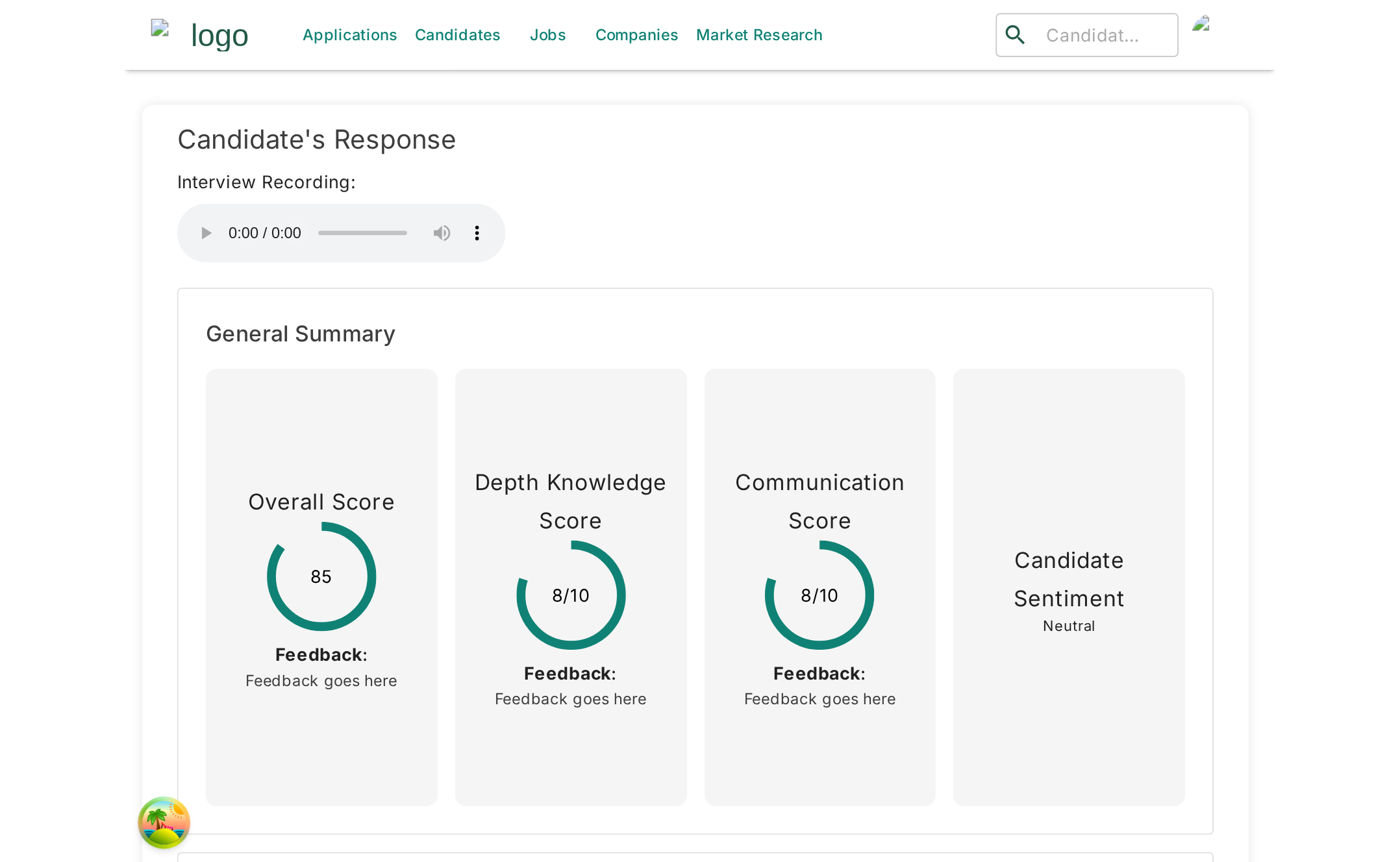 scroll, scrollTop: 0, scrollLeft: 0, axis: both 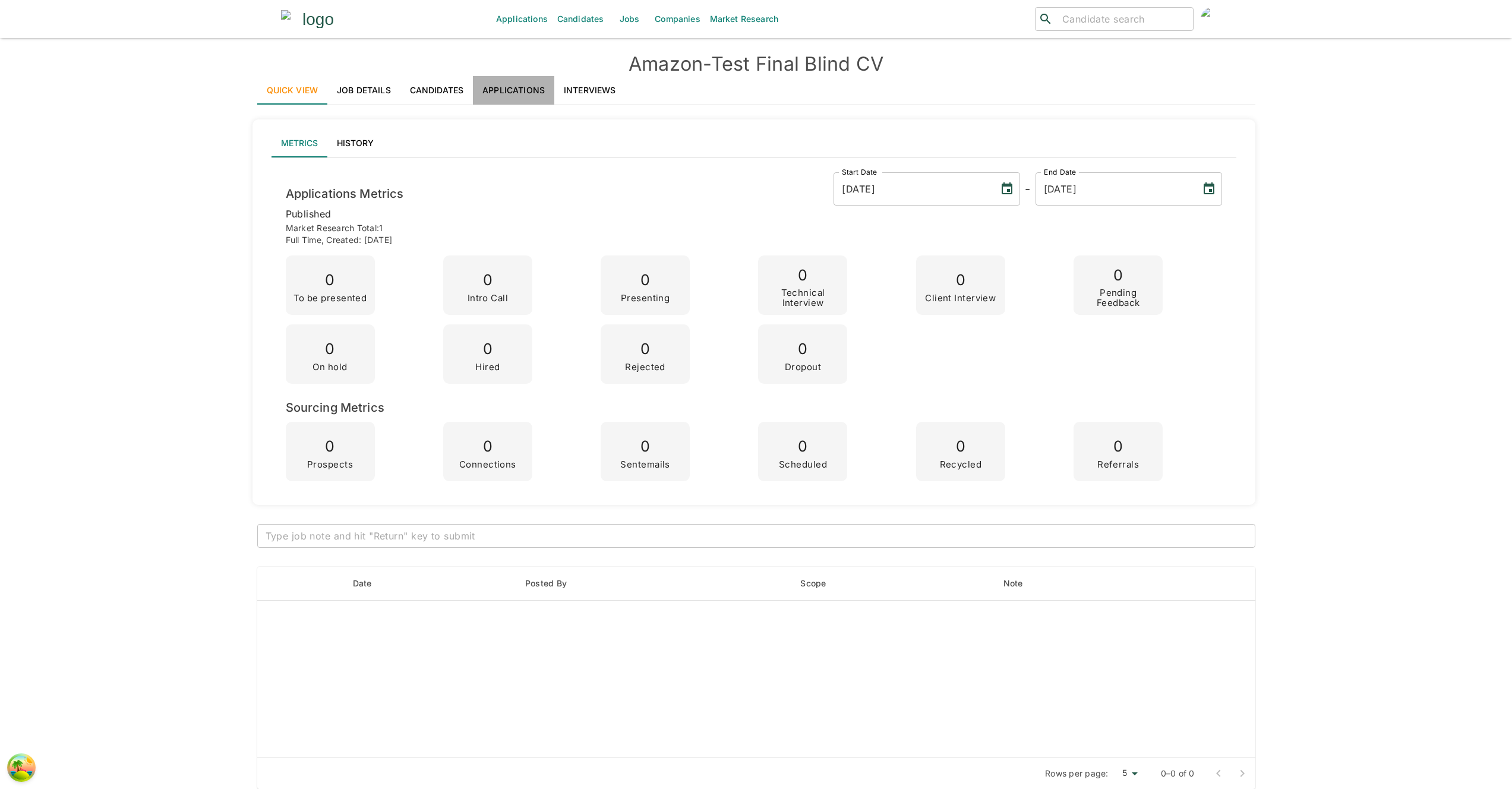 click on "Applications" at bounding box center [513, 90] 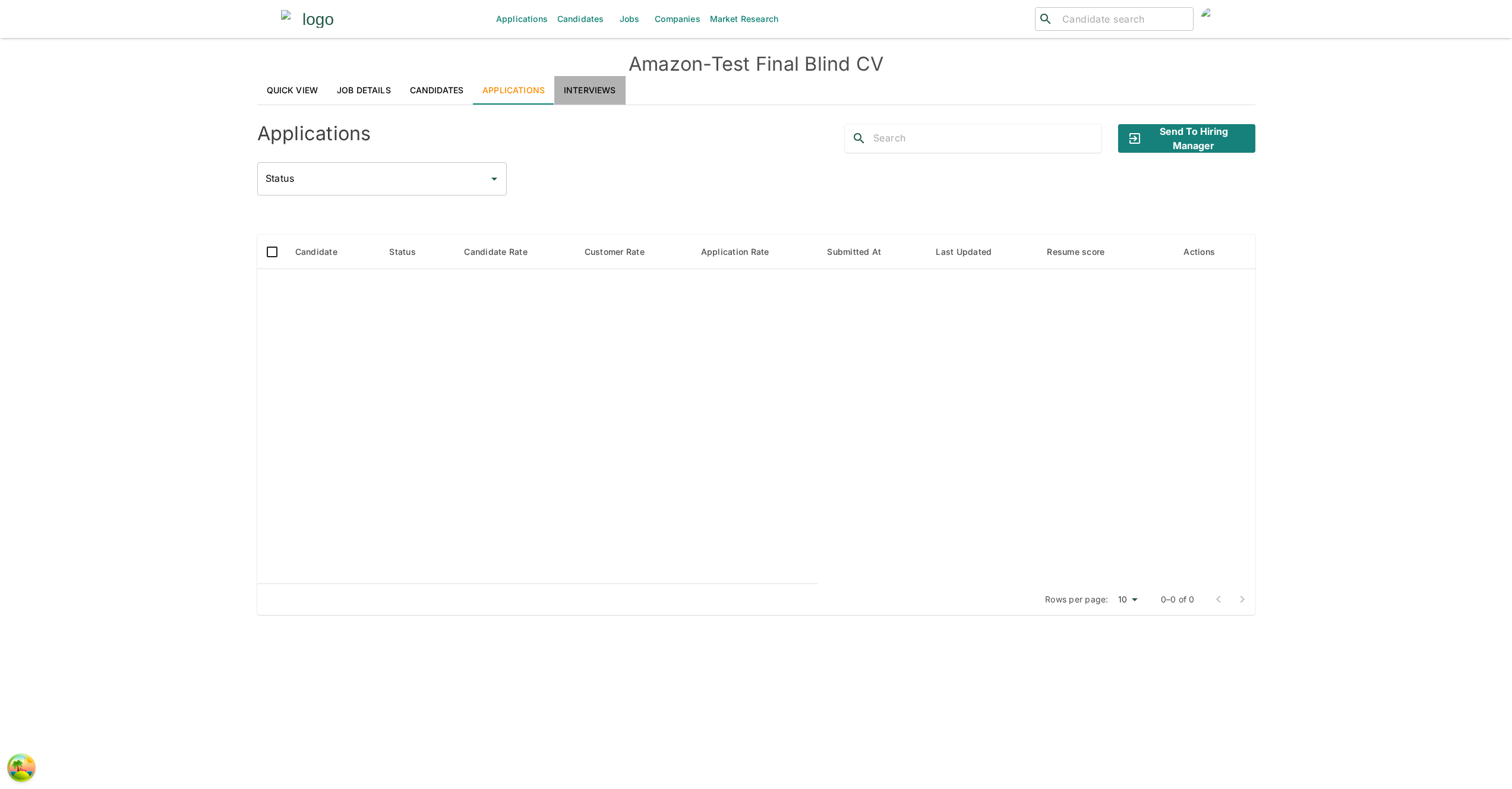 click on "Interviews" at bounding box center [590, 90] 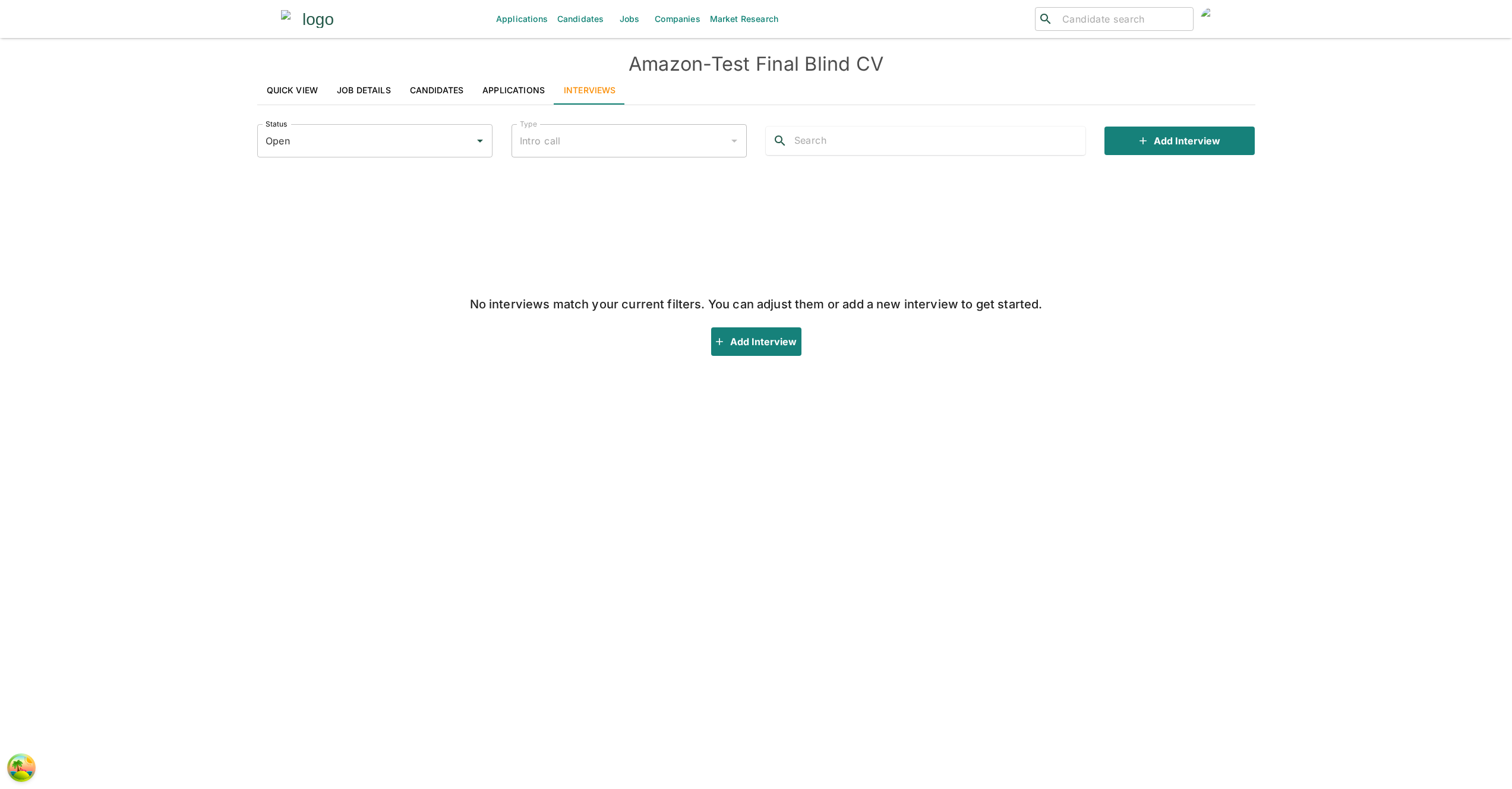 click on "Jobs" at bounding box center [629, 19] 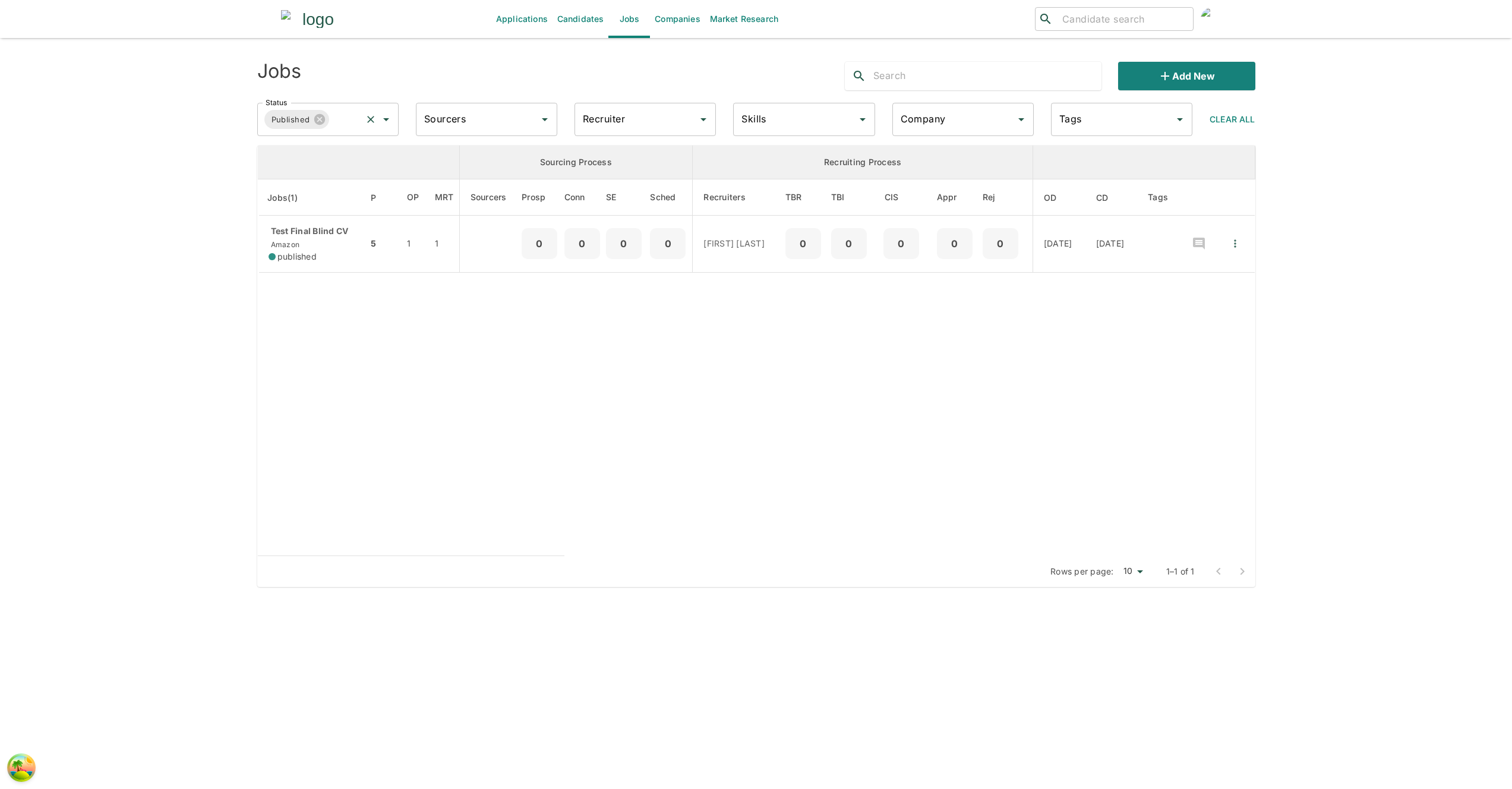 click on "Published" at bounding box center [291, 119] 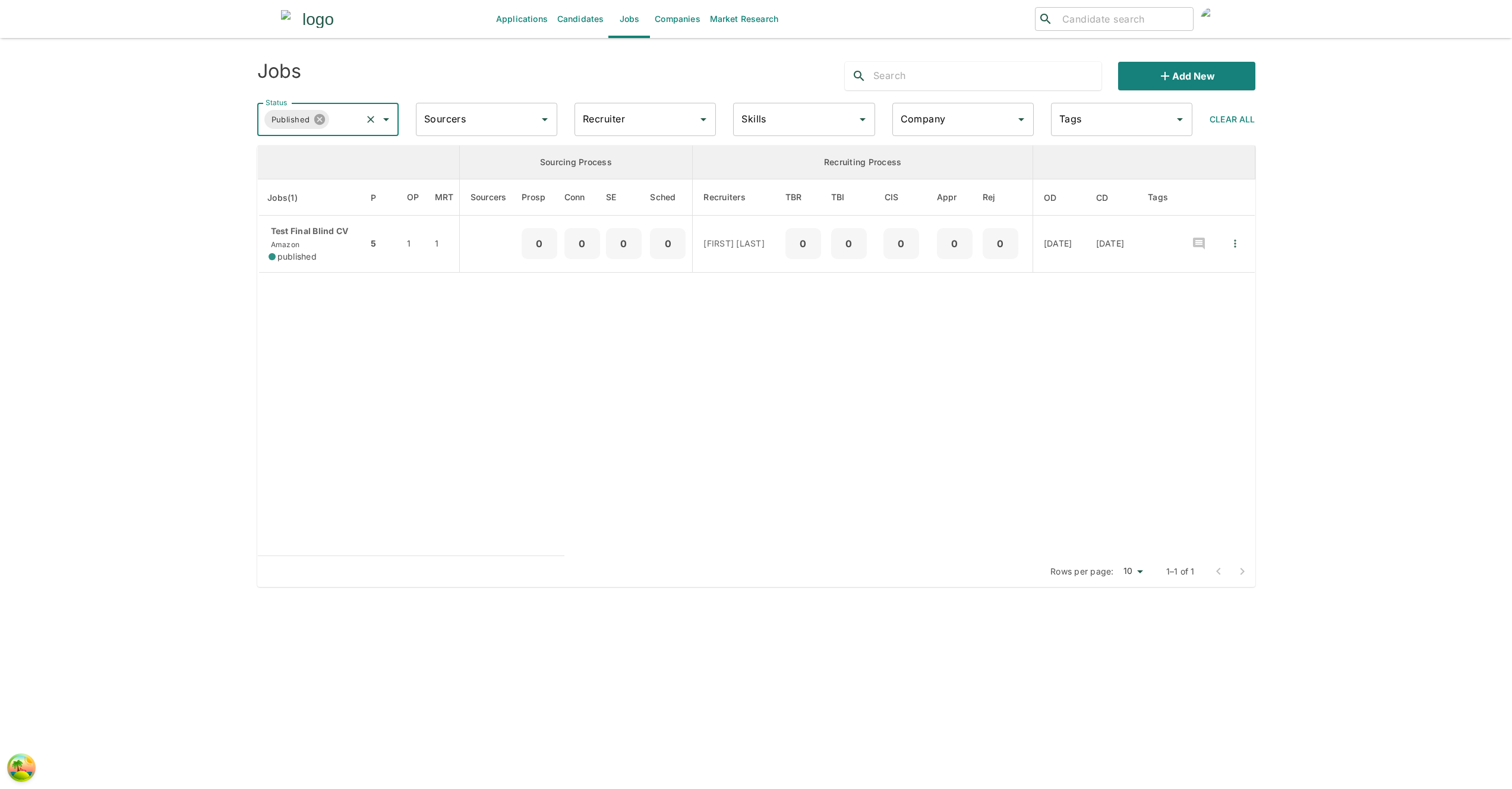 click at bounding box center (320, 119) 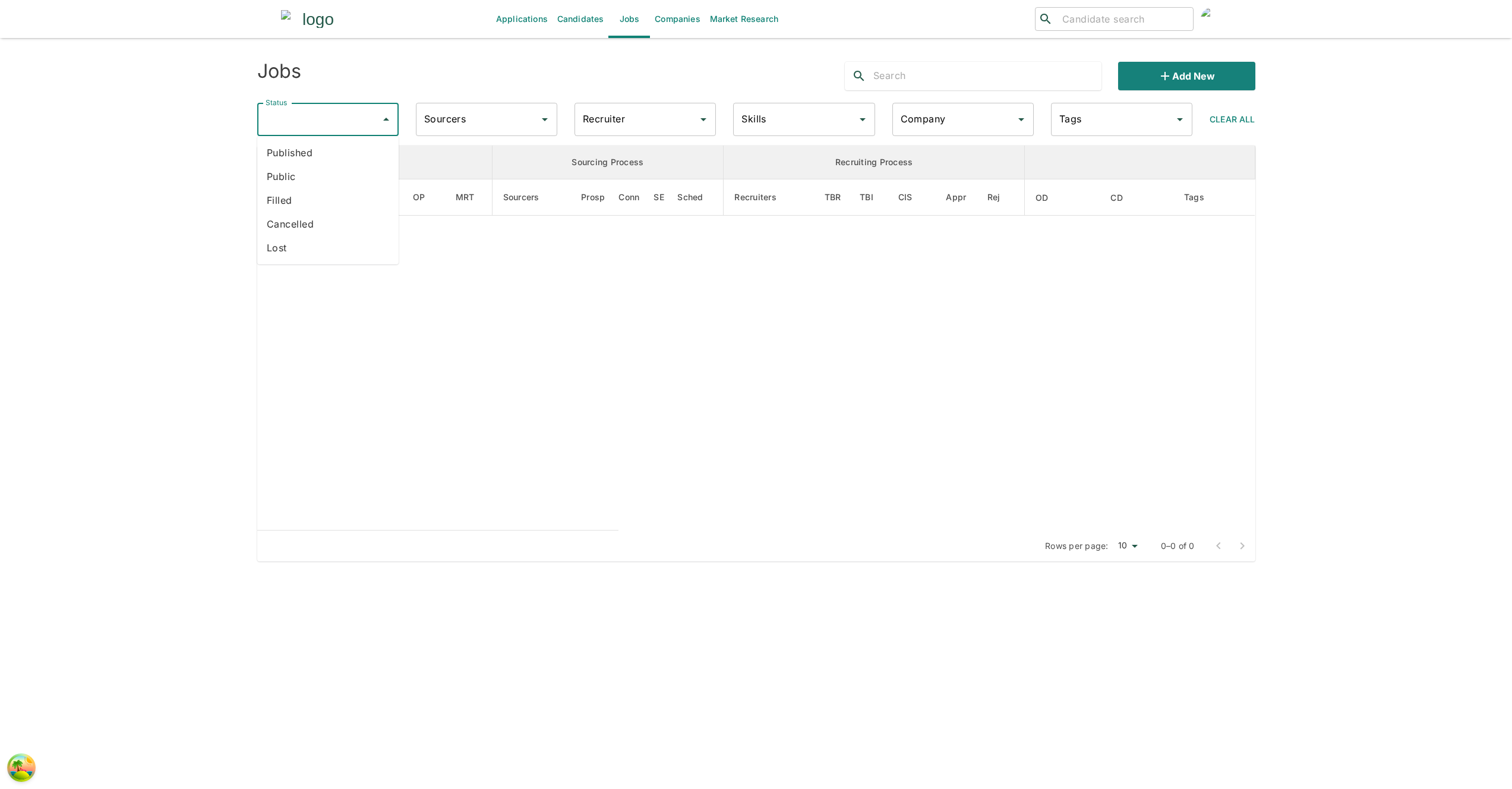 click on "Status" at bounding box center [319, 119] 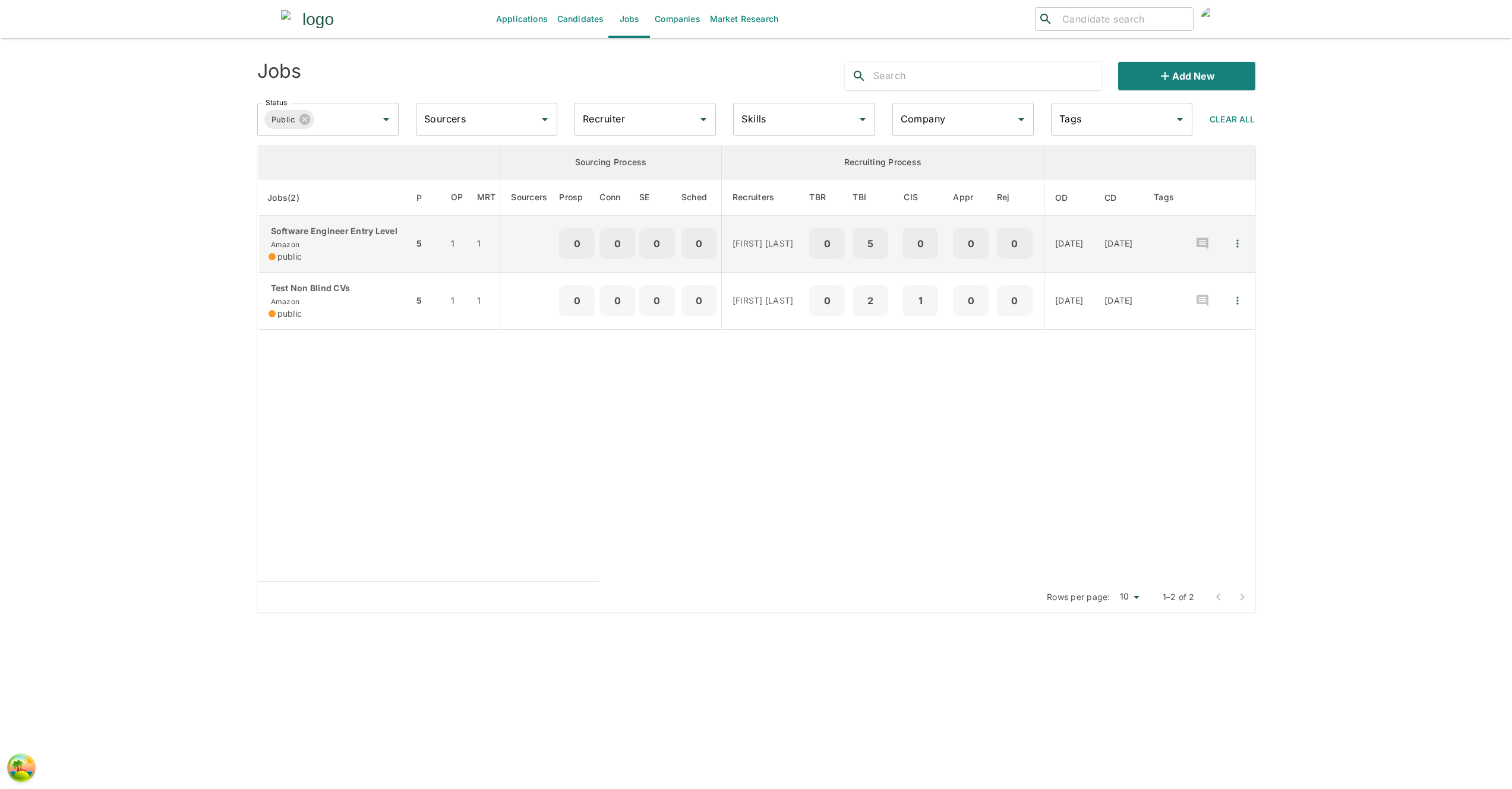 click on "[JOB] [TITLE]" at bounding box center (336, 231) 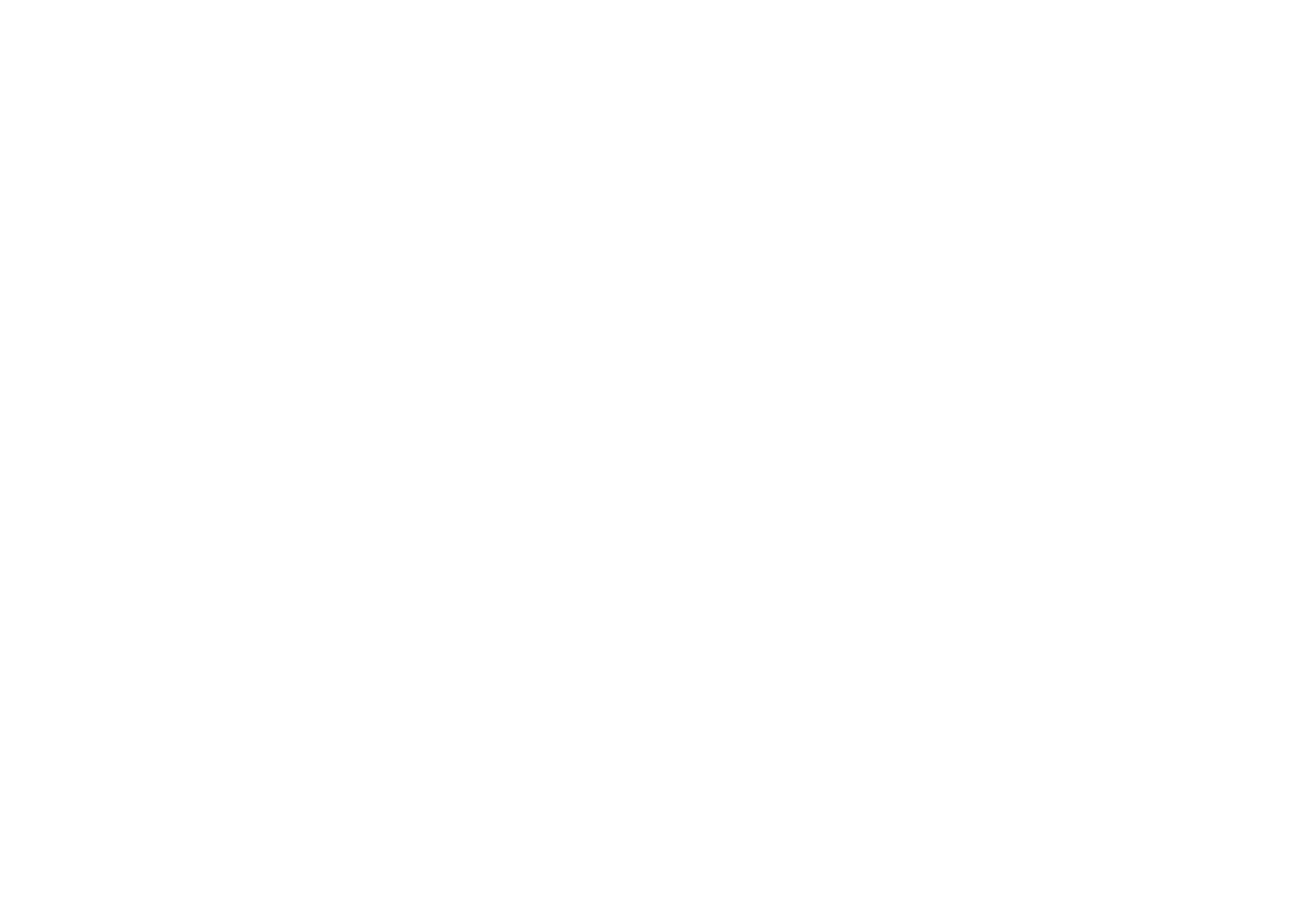 scroll, scrollTop: 0, scrollLeft: 0, axis: both 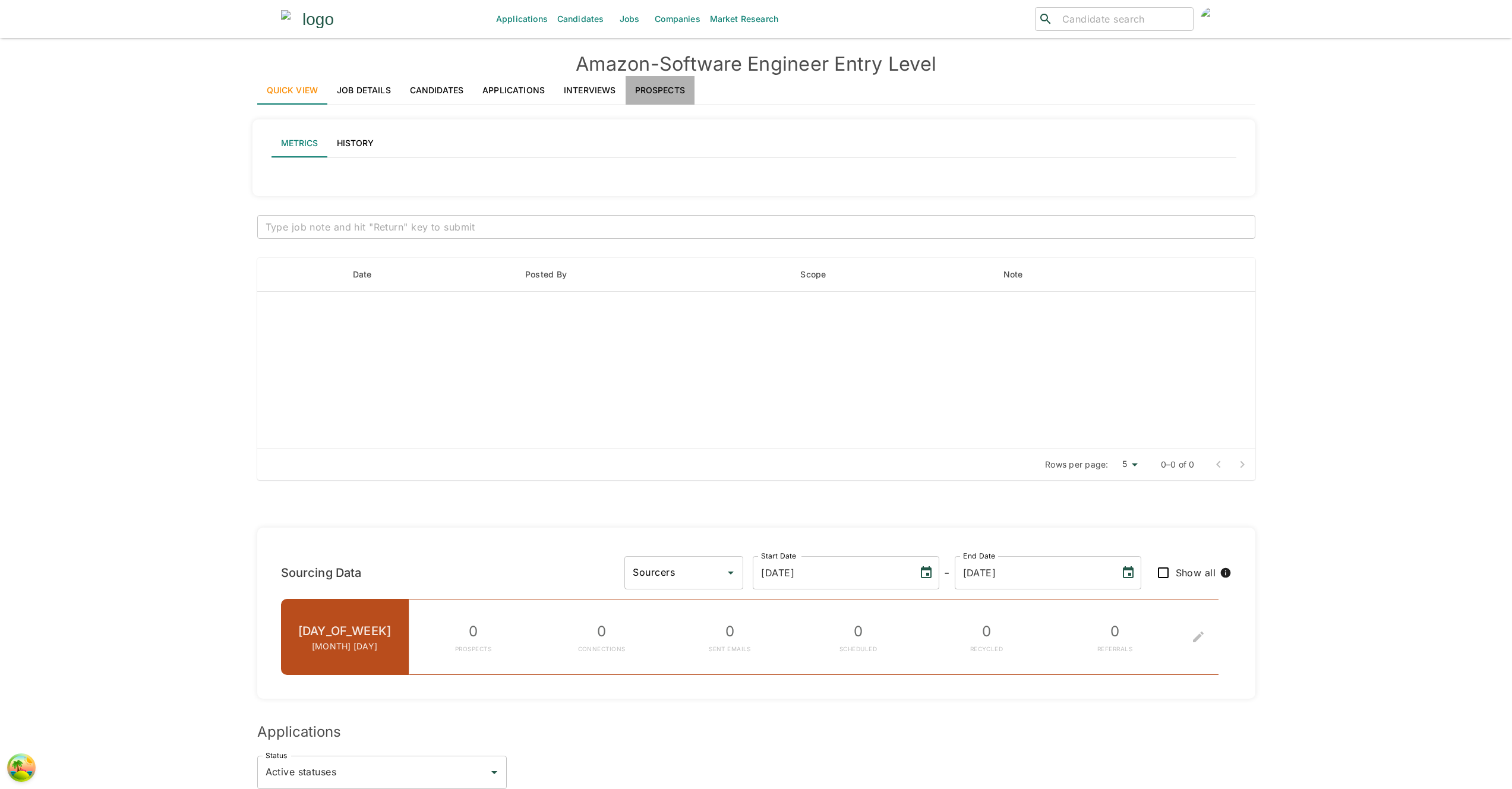 click on "Prospects" at bounding box center (660, 90) 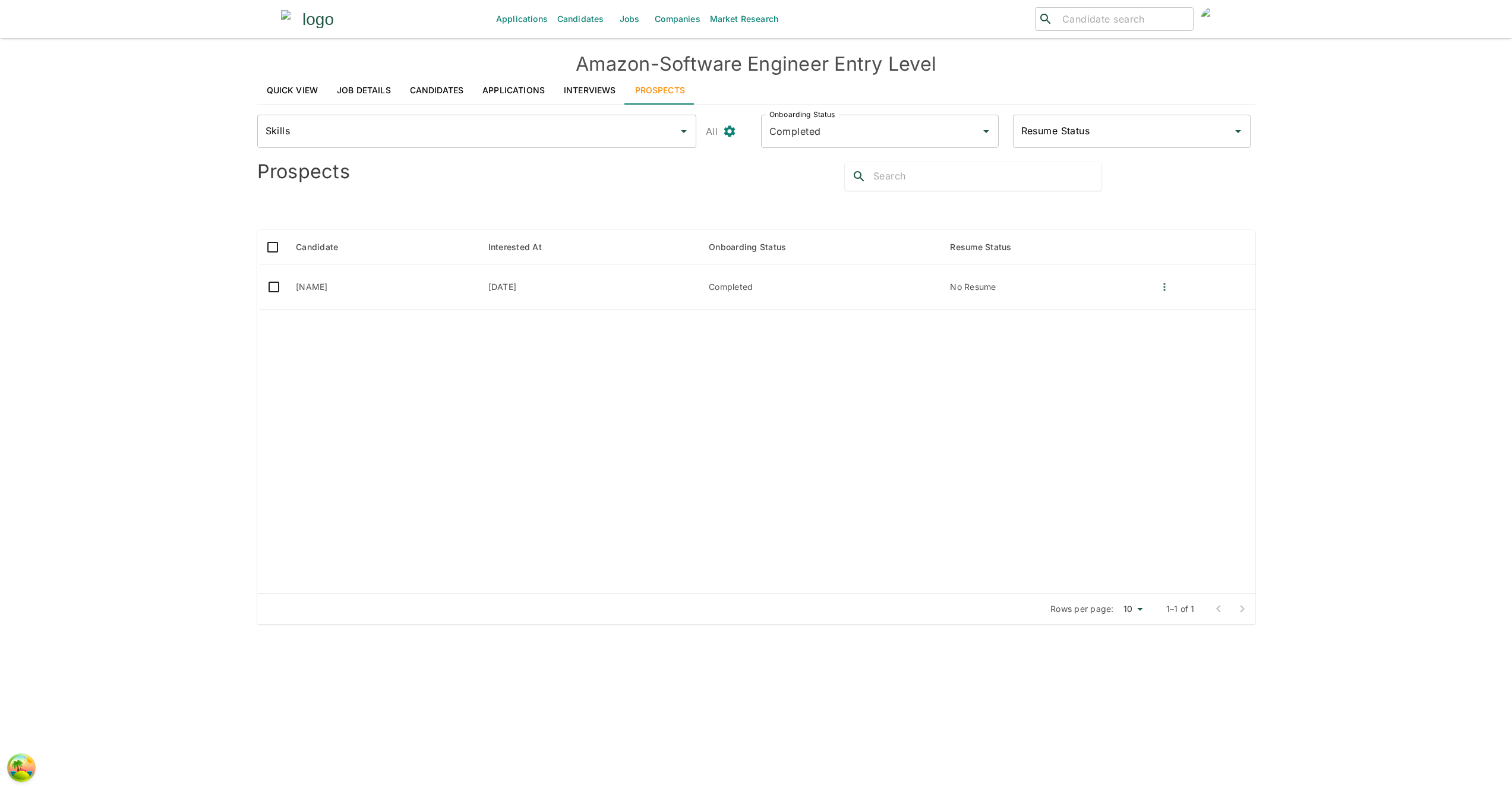 click on "Interviews" at bounding box center (590, 90) 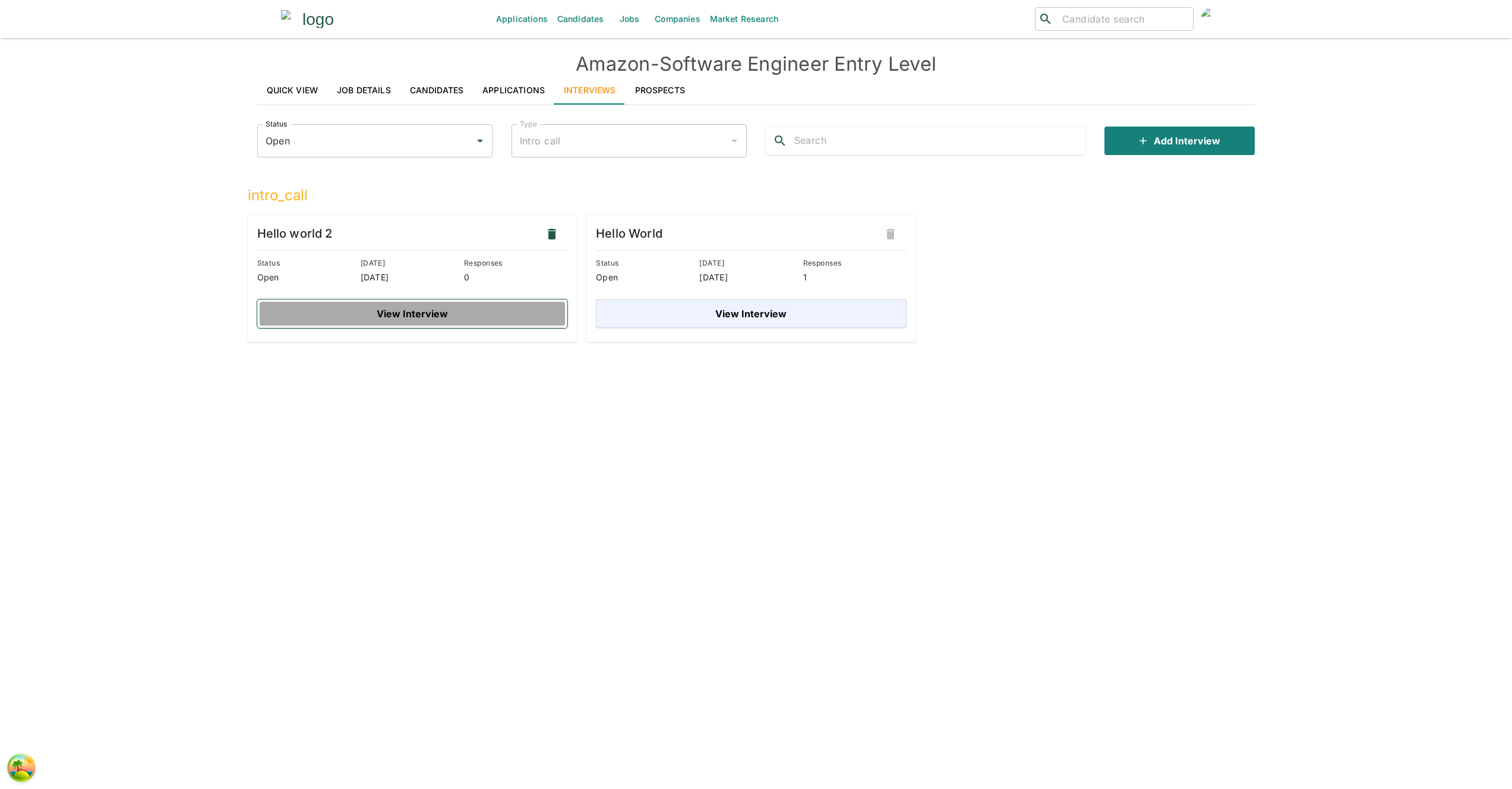click on "View Interview" at bounding box center (412, 314) 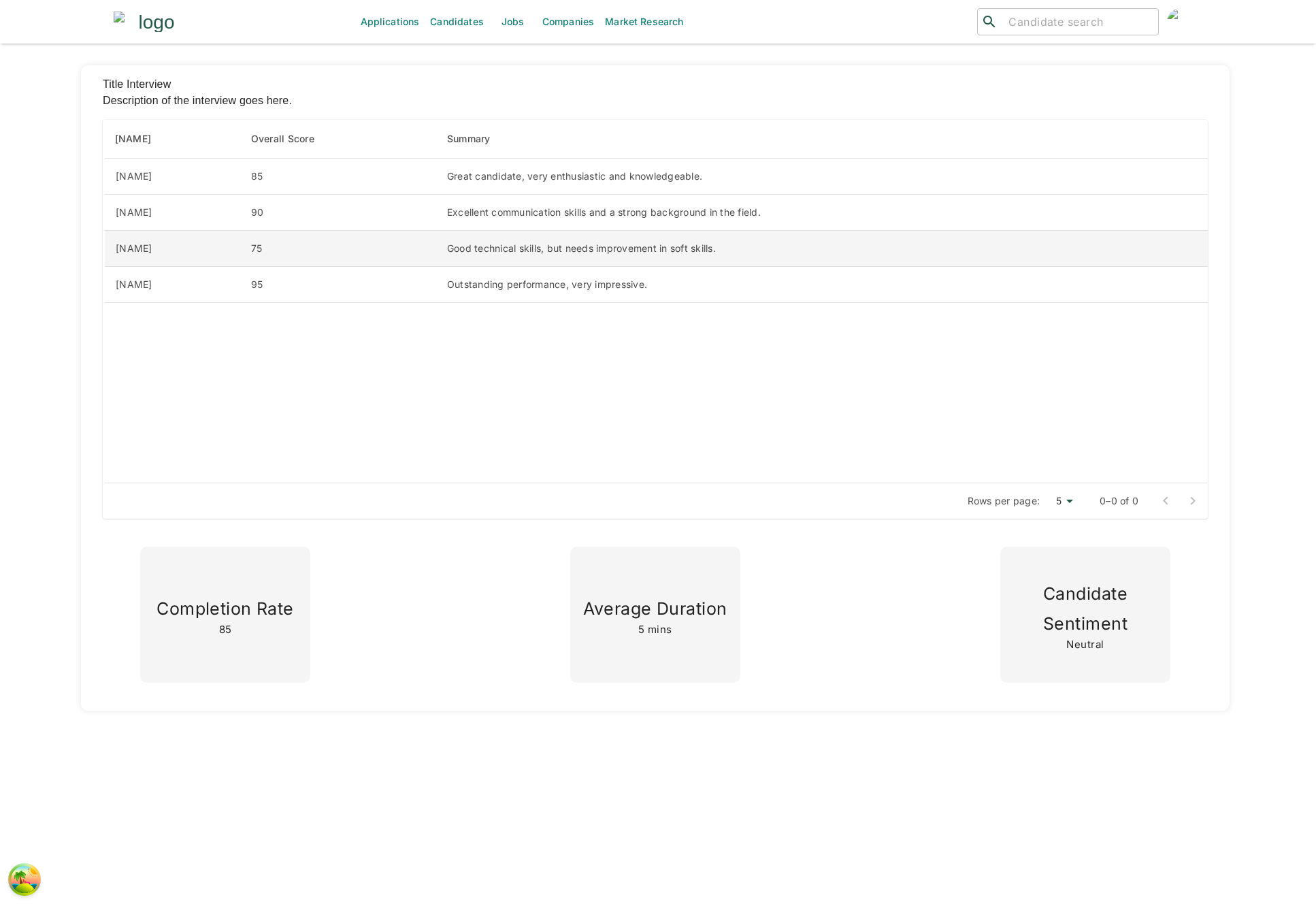 click on "Good technical skills, but needs improvement in soft skills." at bounding box center [822, 176] 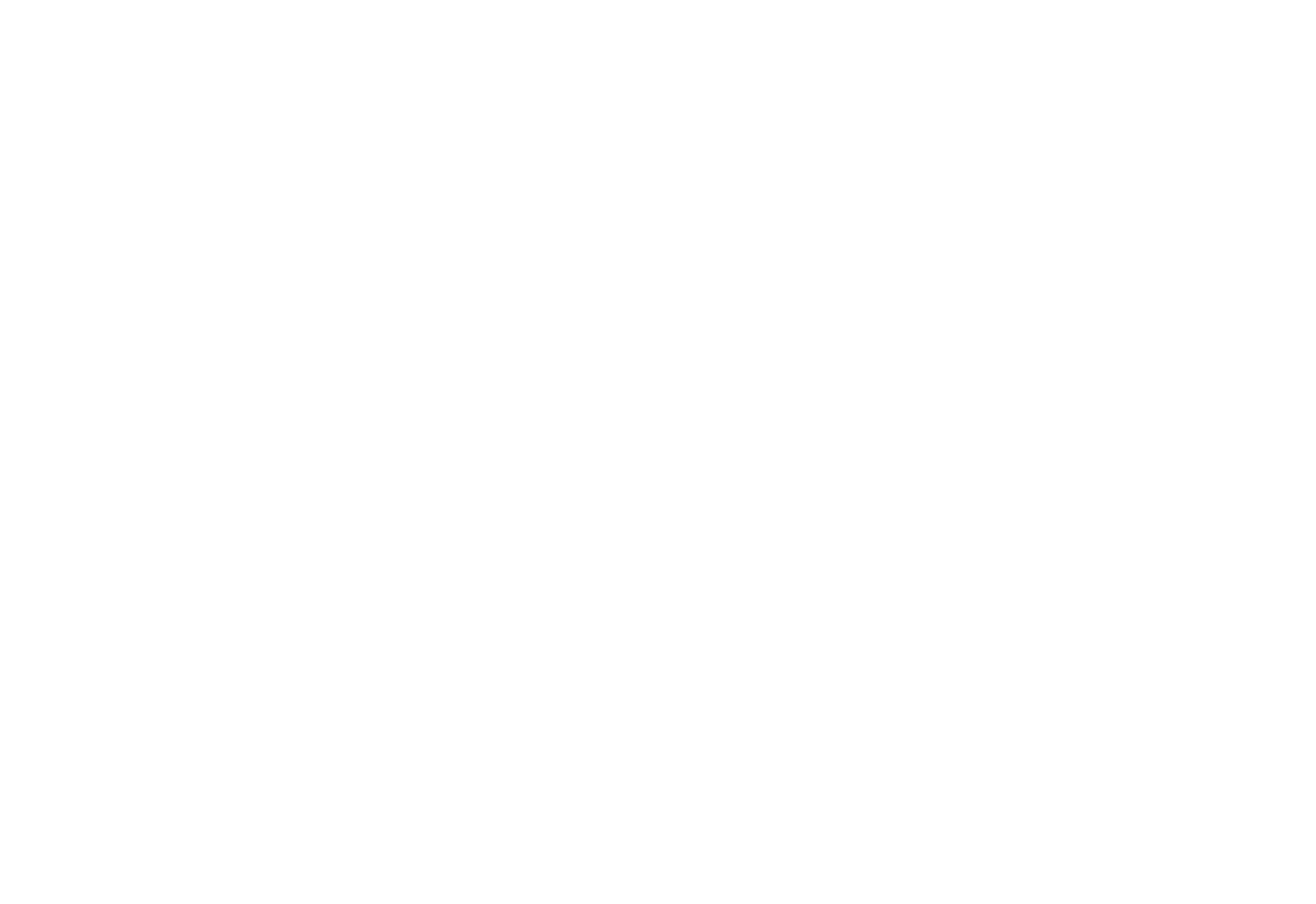scroll, scrollTop: 0, scrollLeft: 0, axis: both 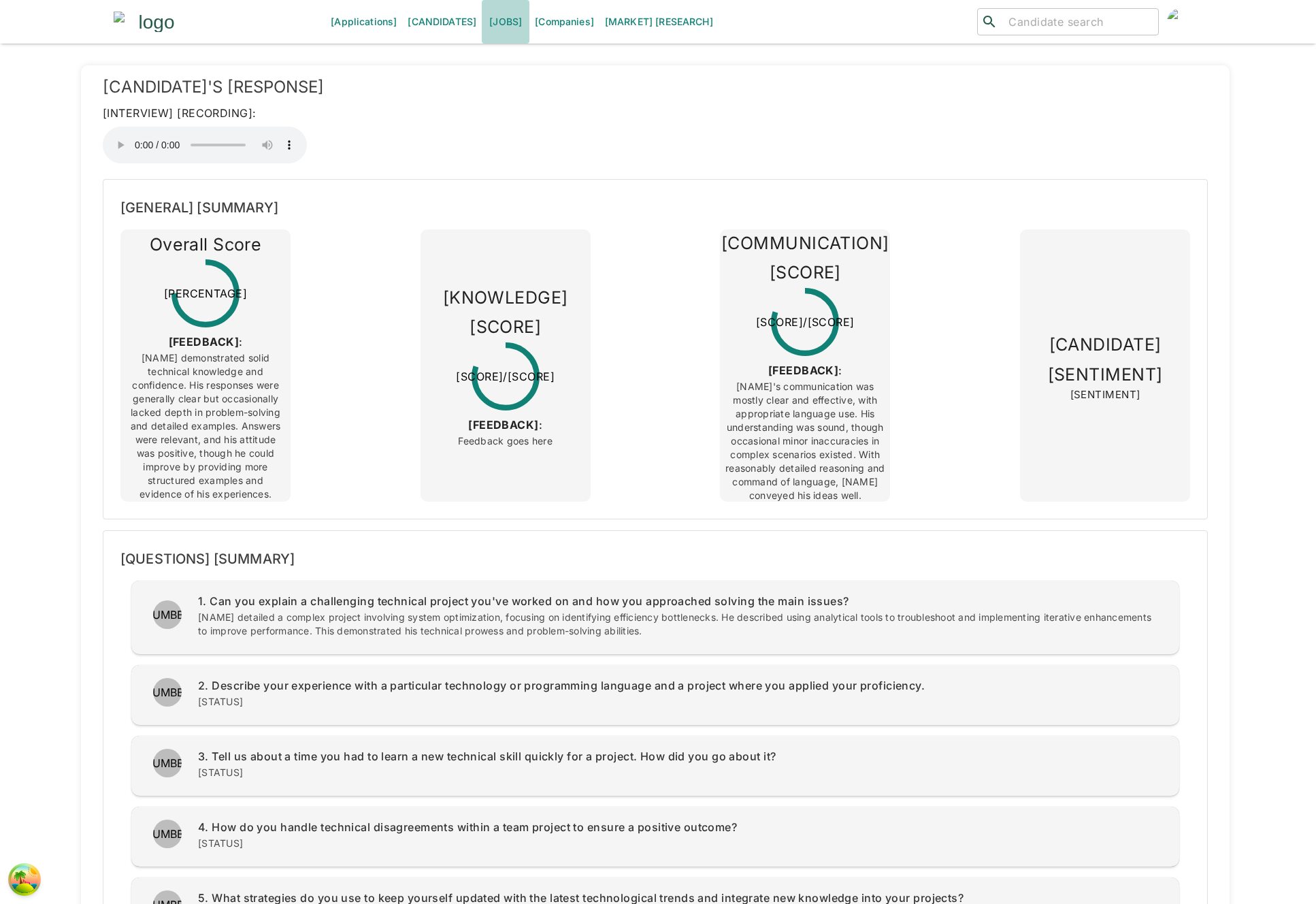 click on "[JOBS]" at bounding box center [506, 22] 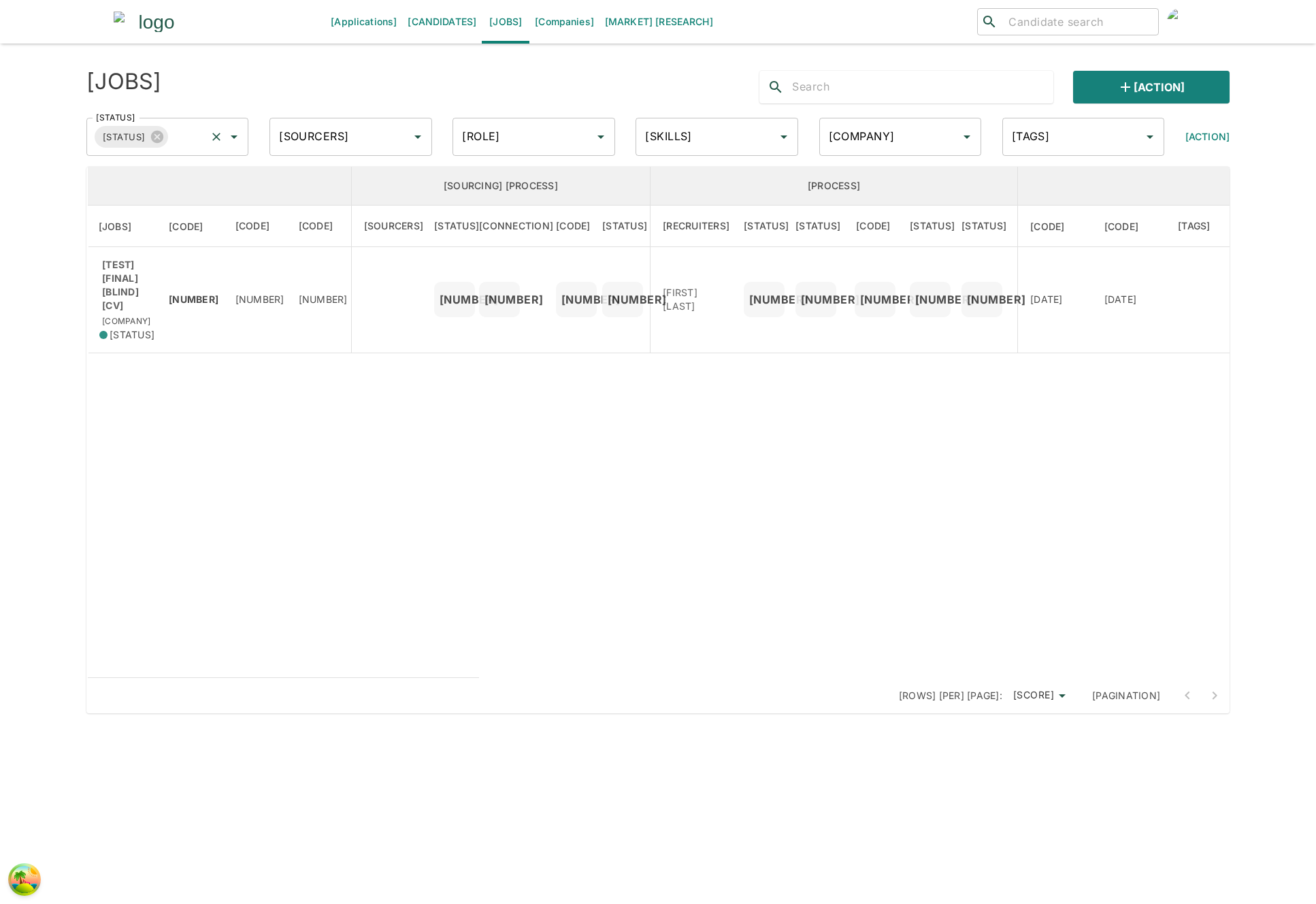 click on "[STATUS]" at bounding box center (187, 137) 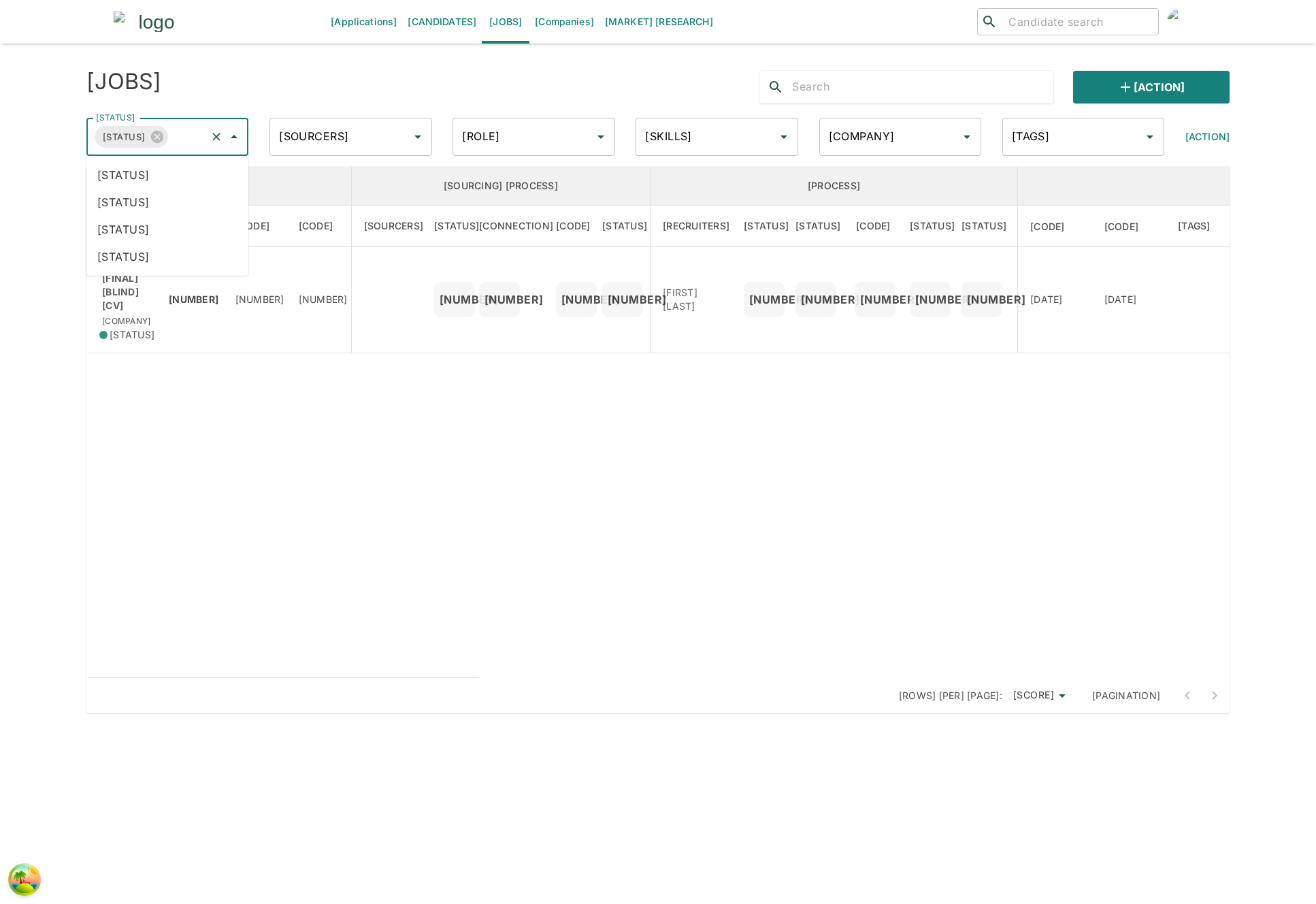click on "[STATUS]" at bounding box center (167, 175) 